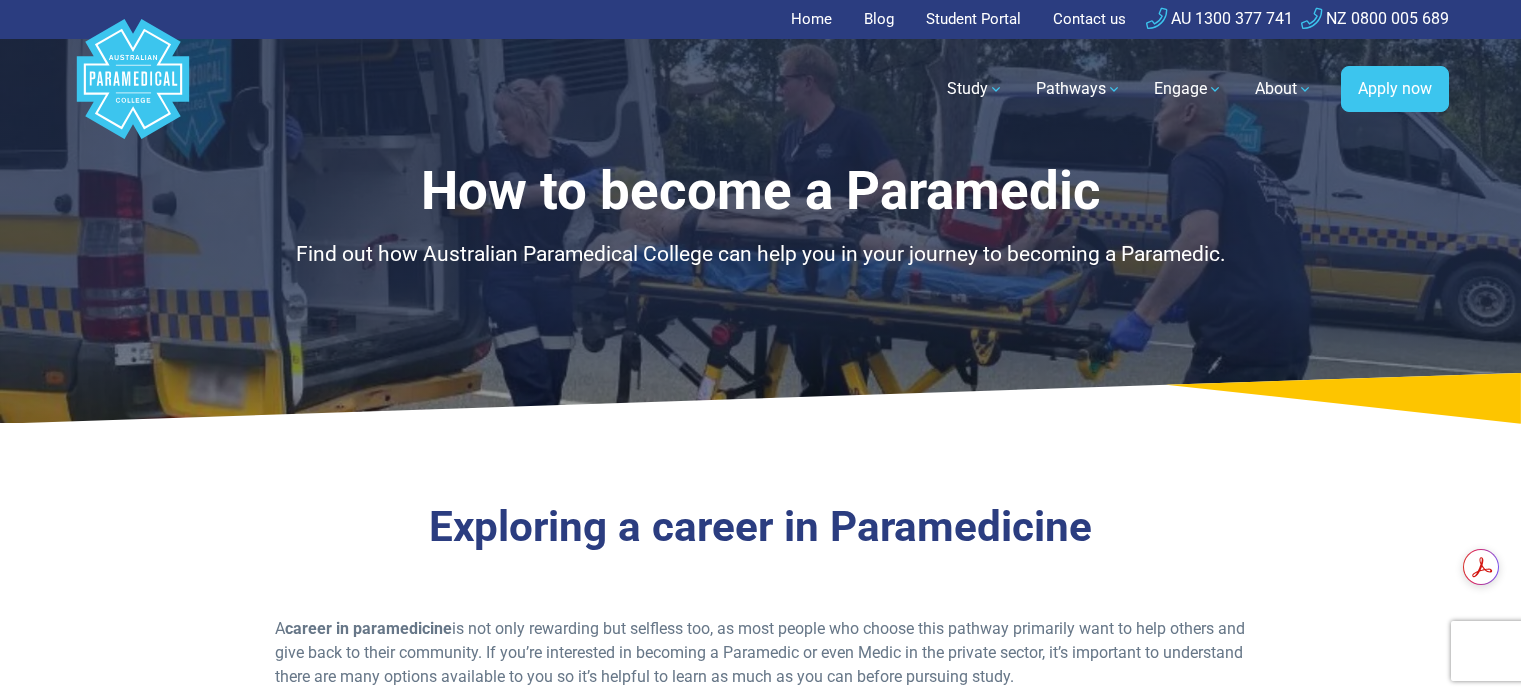 scroll, scrollTop: 0, scrollLeft: 0, axis: both 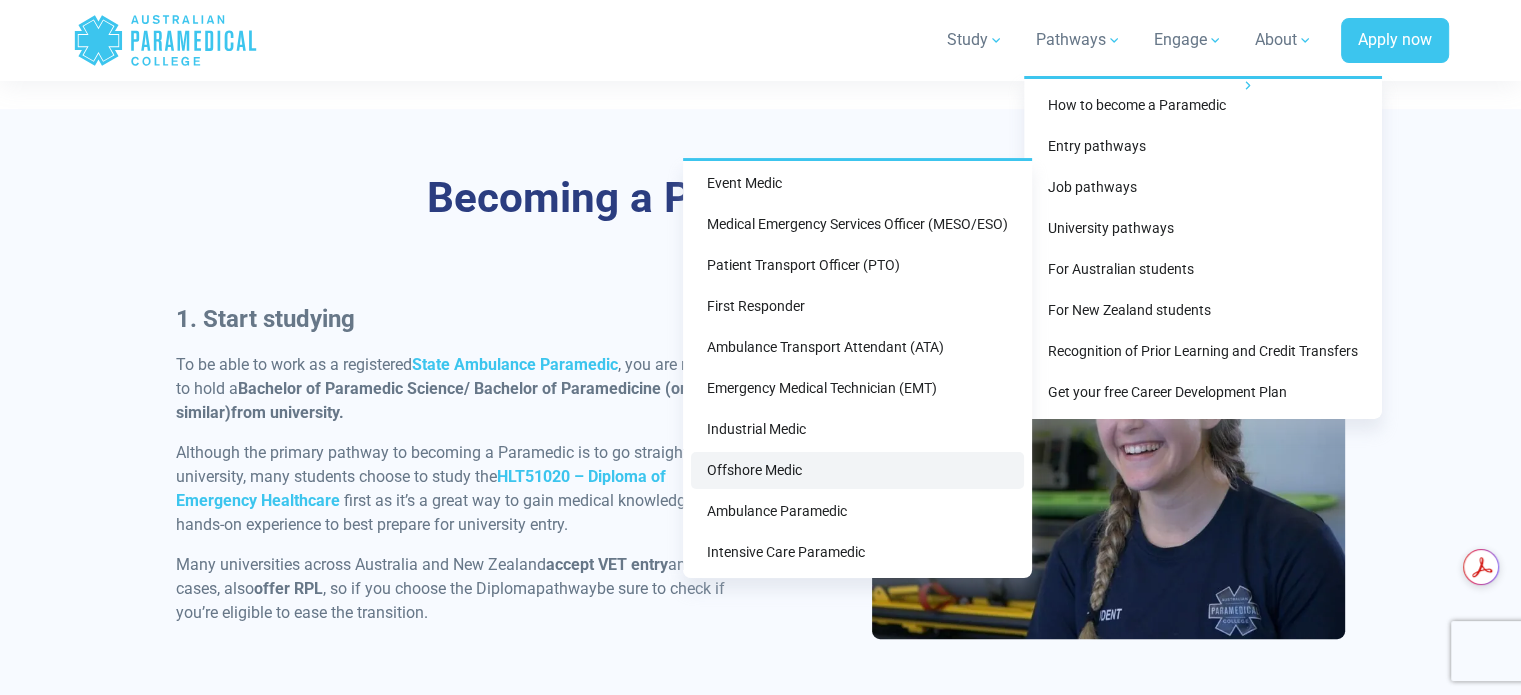 click on "Offshore Medic" at bounding box center [857, 470] 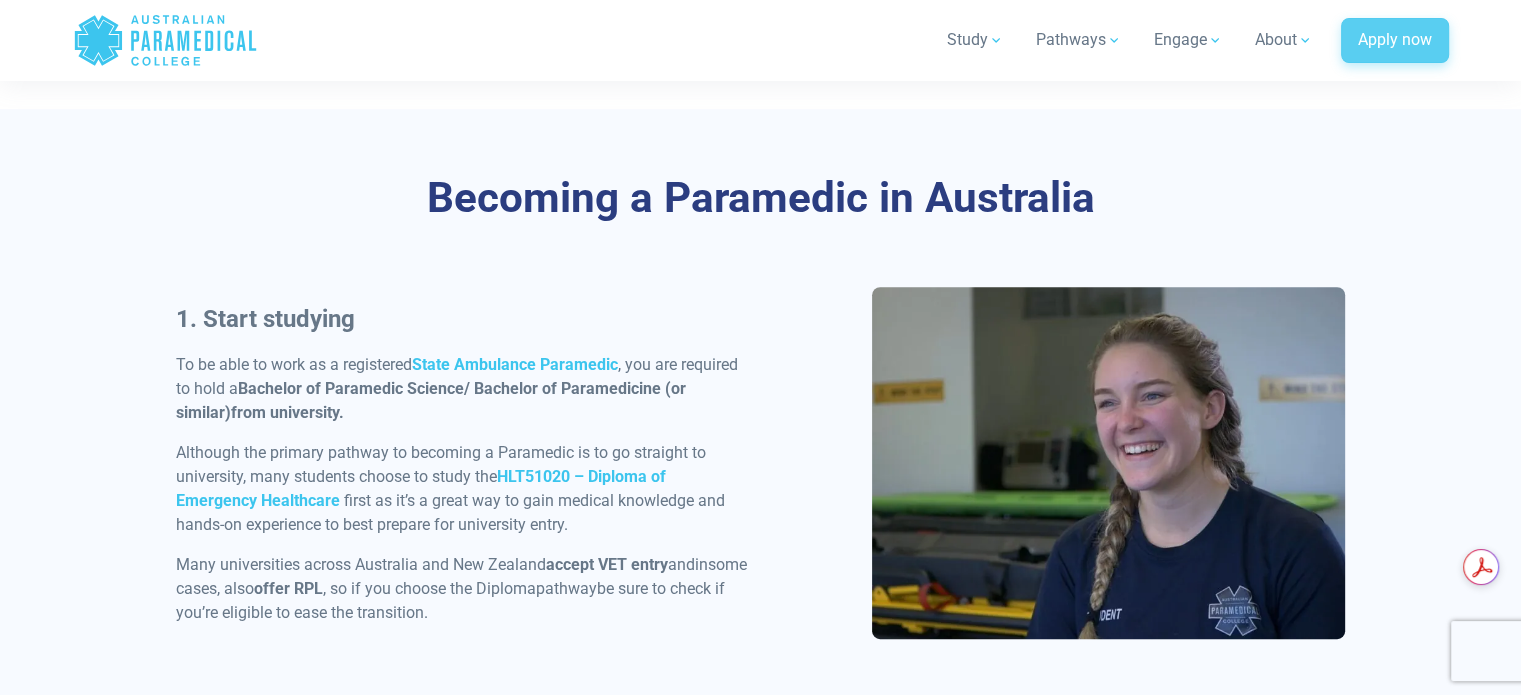 click on "Apply now" at bounding box center (1395, 41) 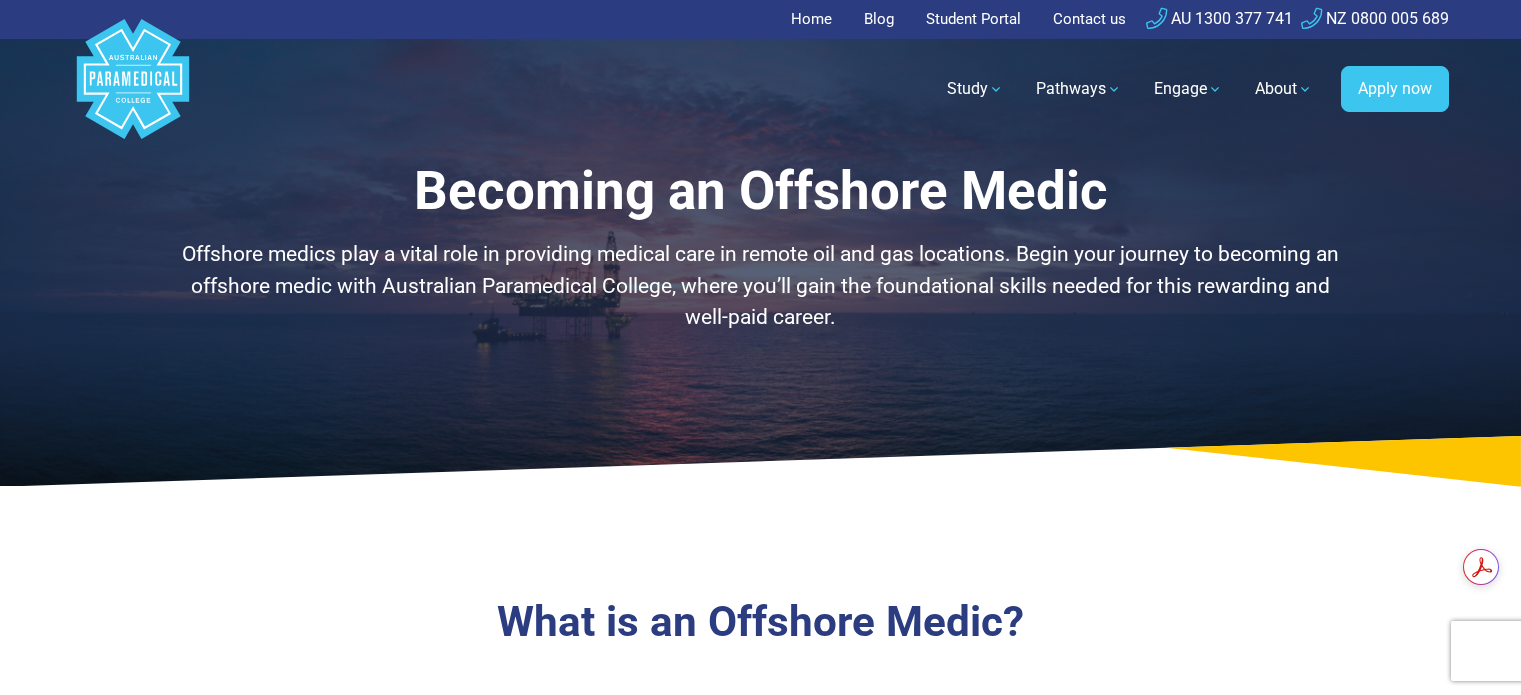 scroll, scrollTop: 0, scrollLeft: 0, axis: both 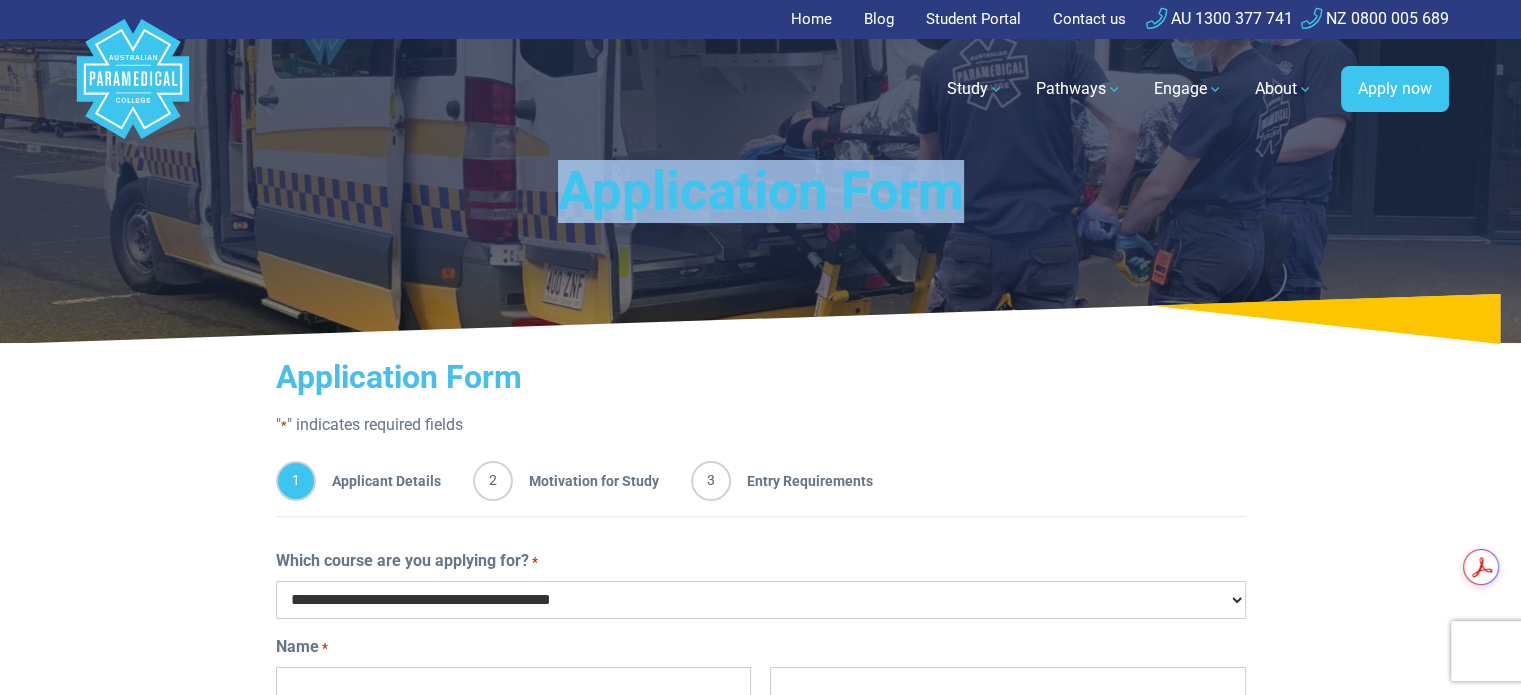 drag, startPoint x: 1520, startPoint y: 151, endPoint x: 1524, endPoint y: 227, distance: 76.105194 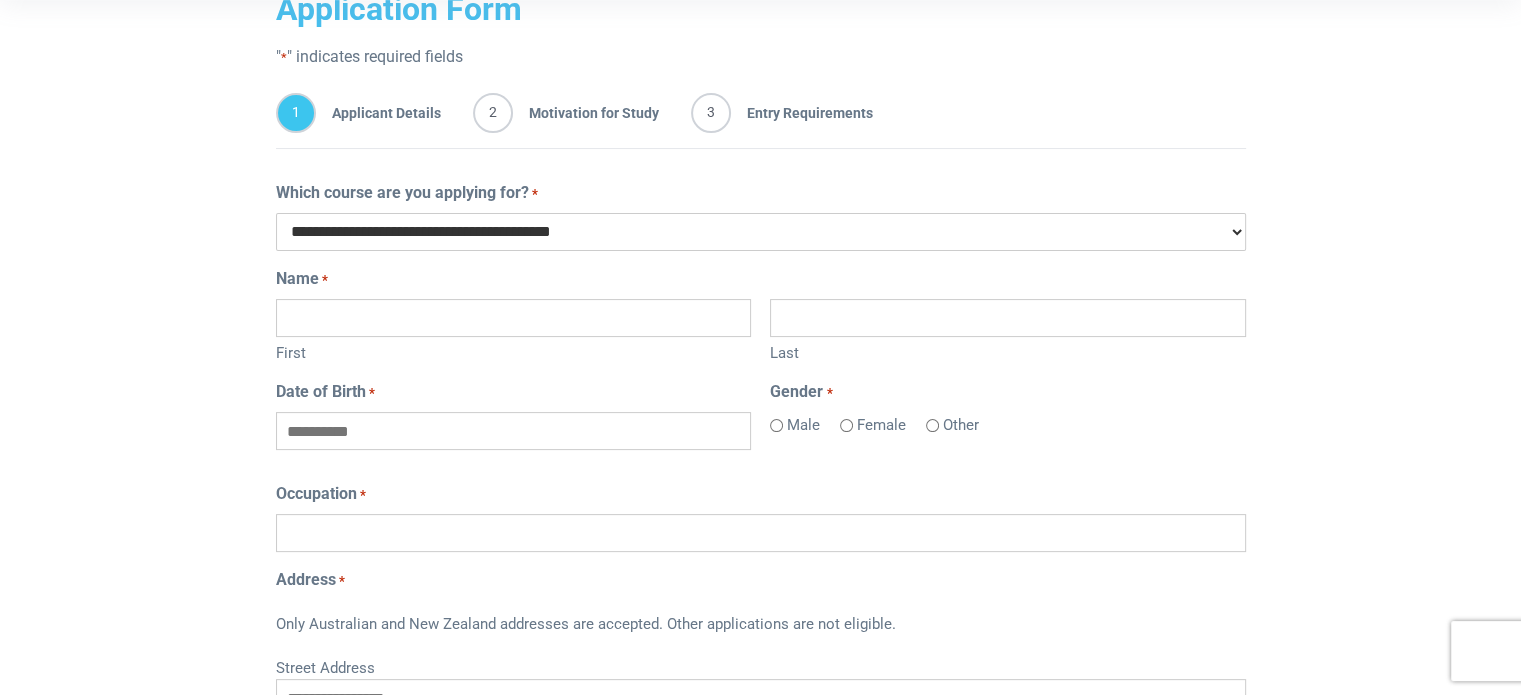scroll, scrollTop: 365, scrollLeft: 0, axis: vertical 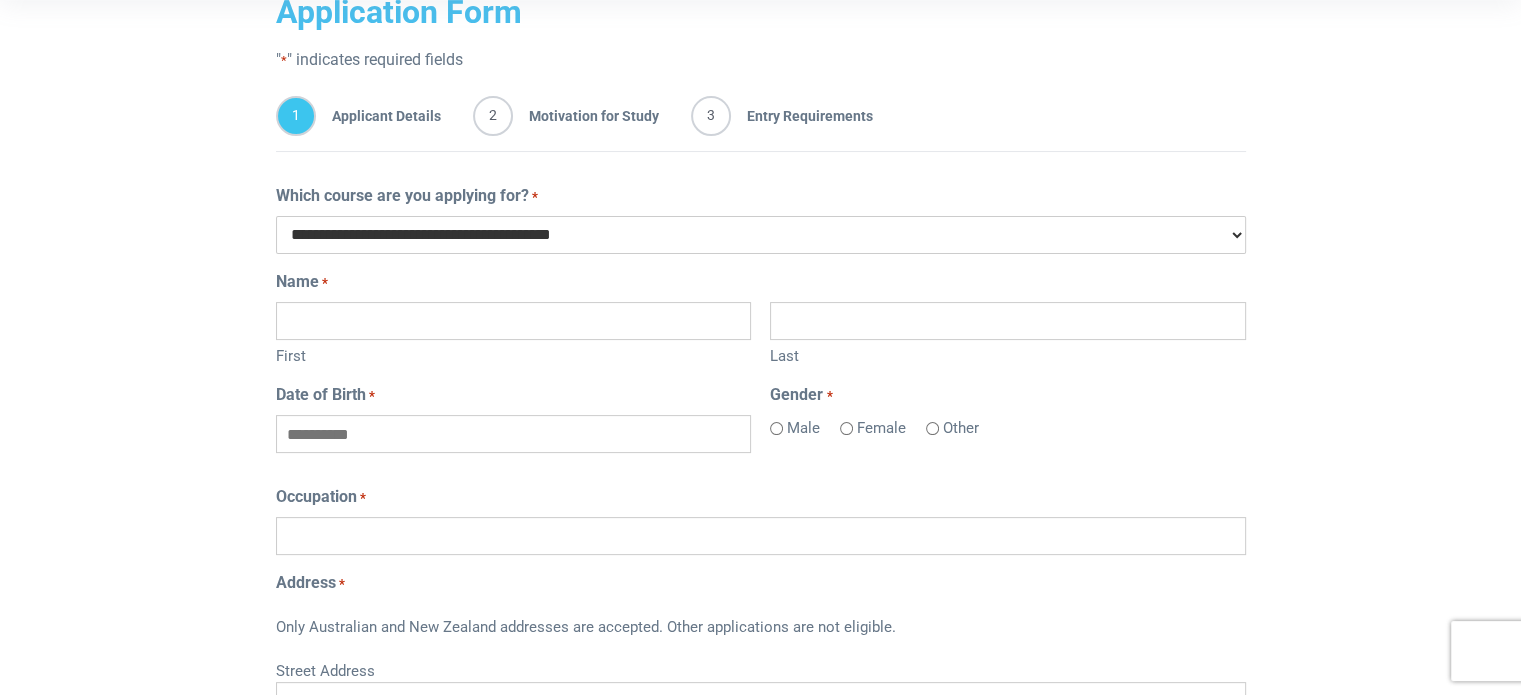 click on "**********" at bounding box center [761, 235] 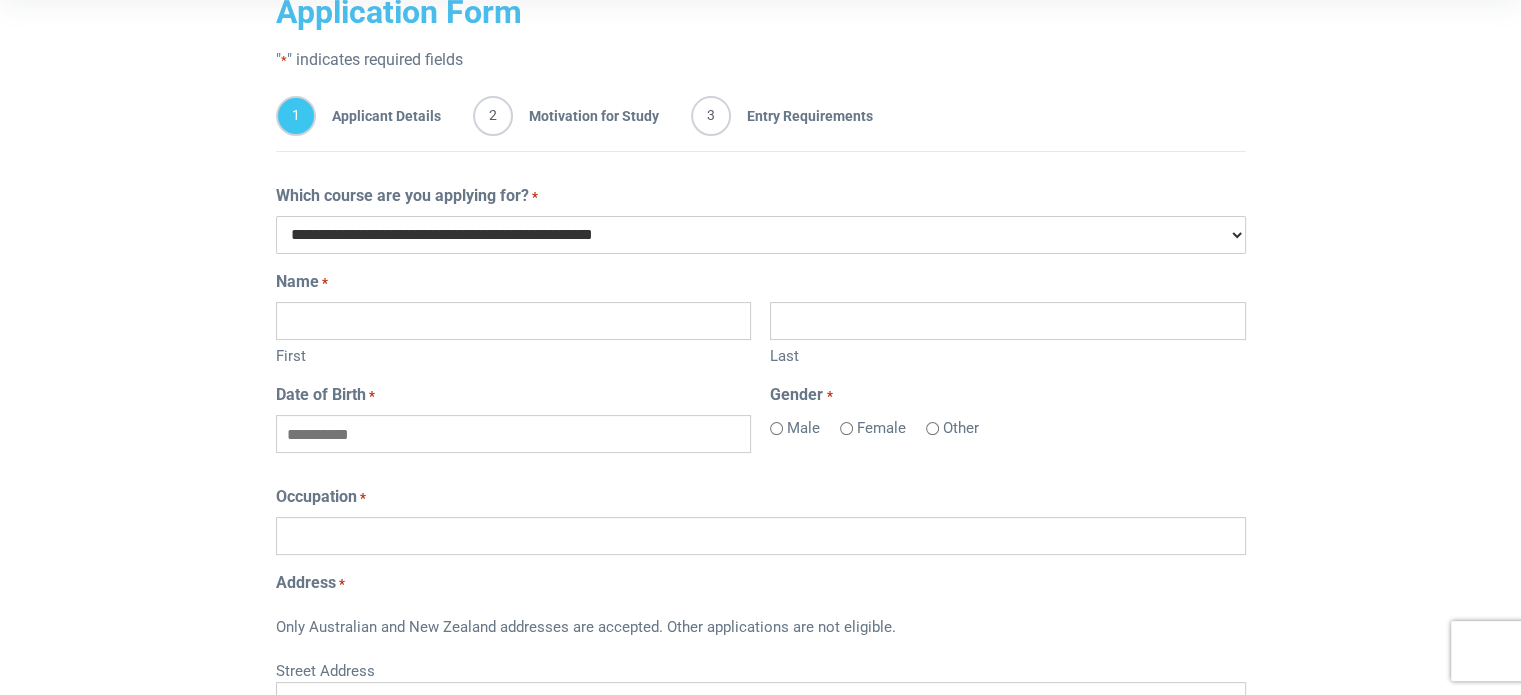 click on "Home
Blog
Student Portal
Contact us
AU 1300 377 741
NZ 0800 005 689
.logo-block-c1{fill:#3CC5EE;}
.logo-block-c2{fill:#FFF;}" at bounding box center (760, 898) 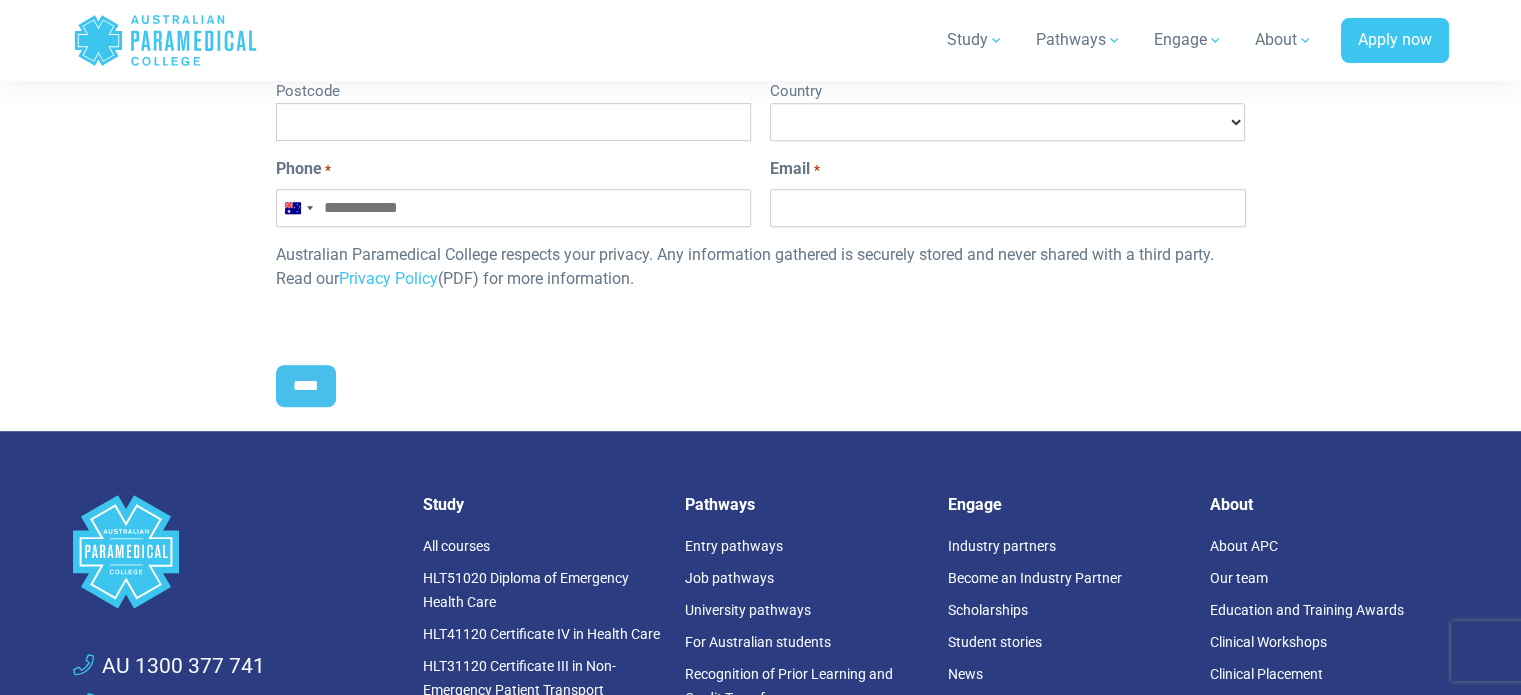 scroll, scrollTop: 0, scrollLeft: 0, axis: both 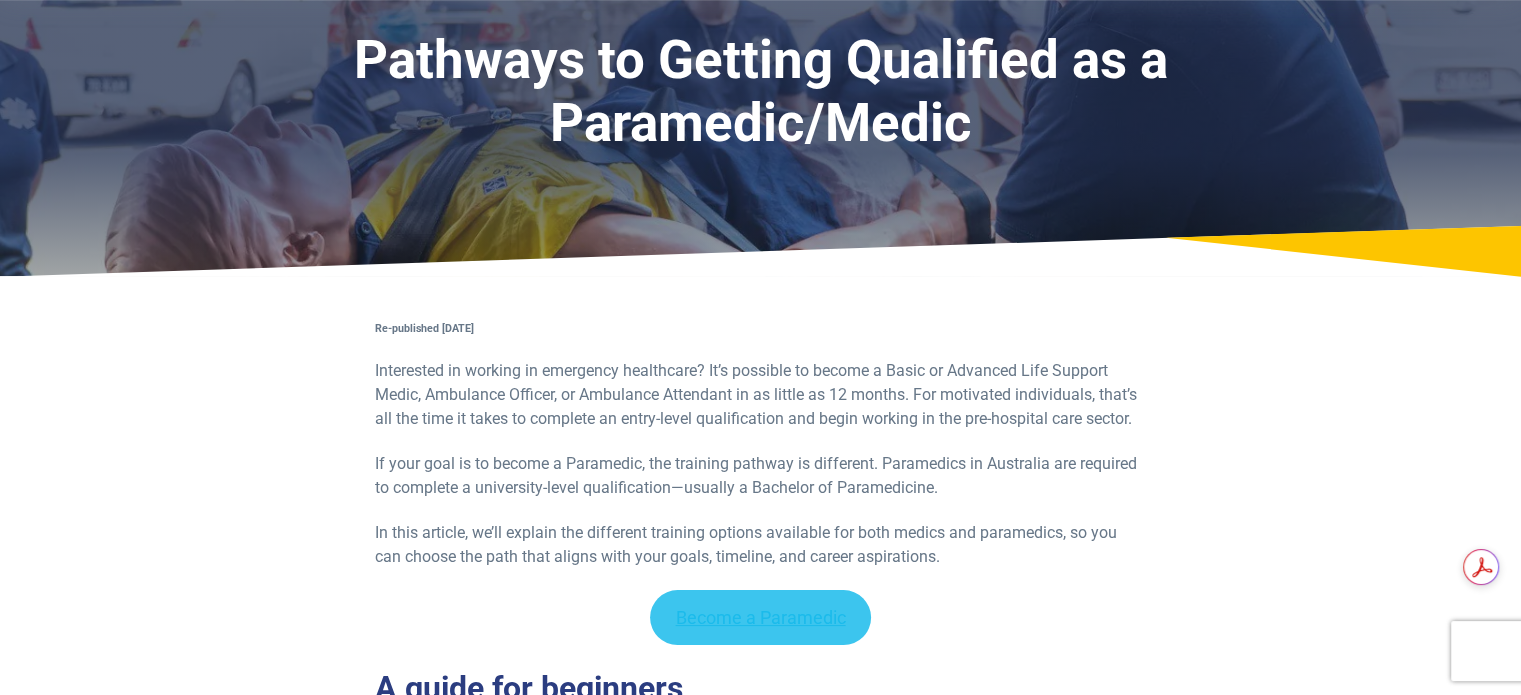click on "Become a Paramedic" at bounding box center [761, 617] 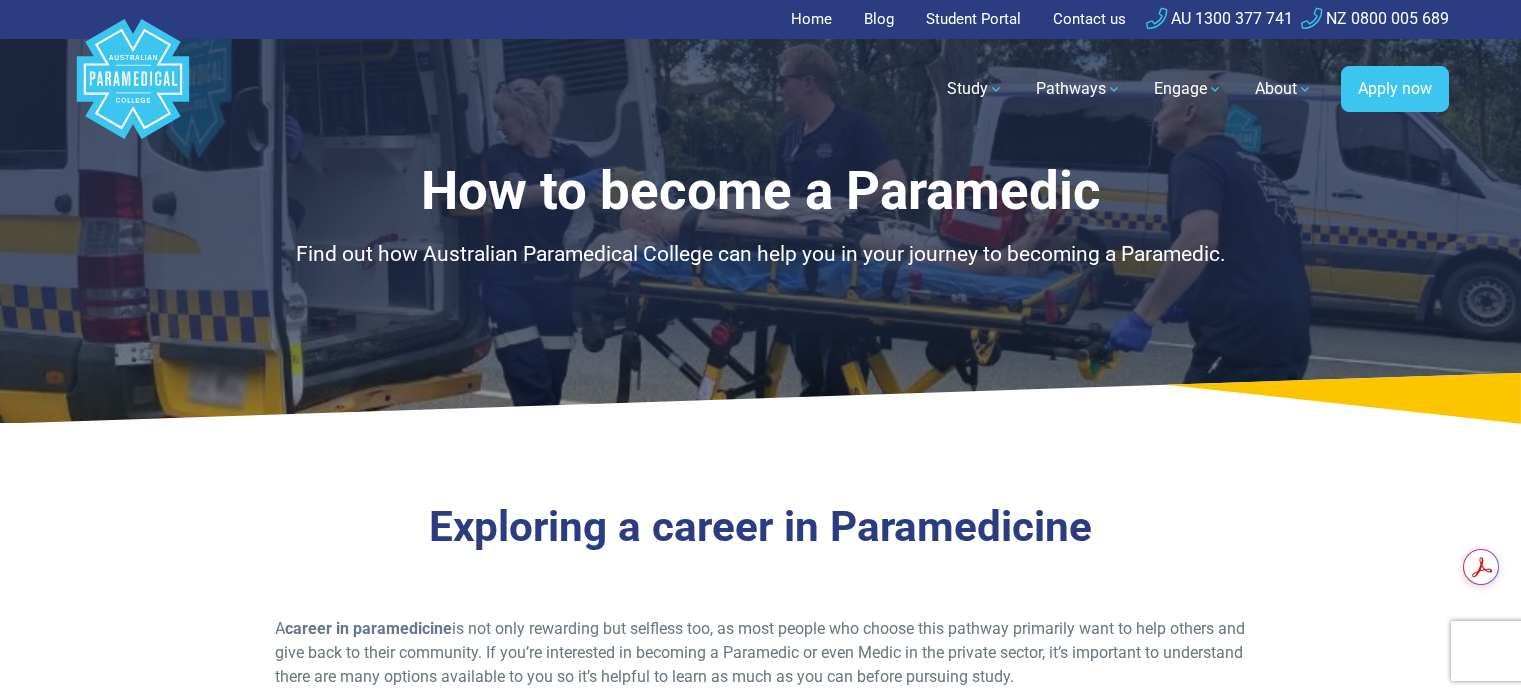 scroll, scrollTop: 0, scrollLeft: 0, axis: both 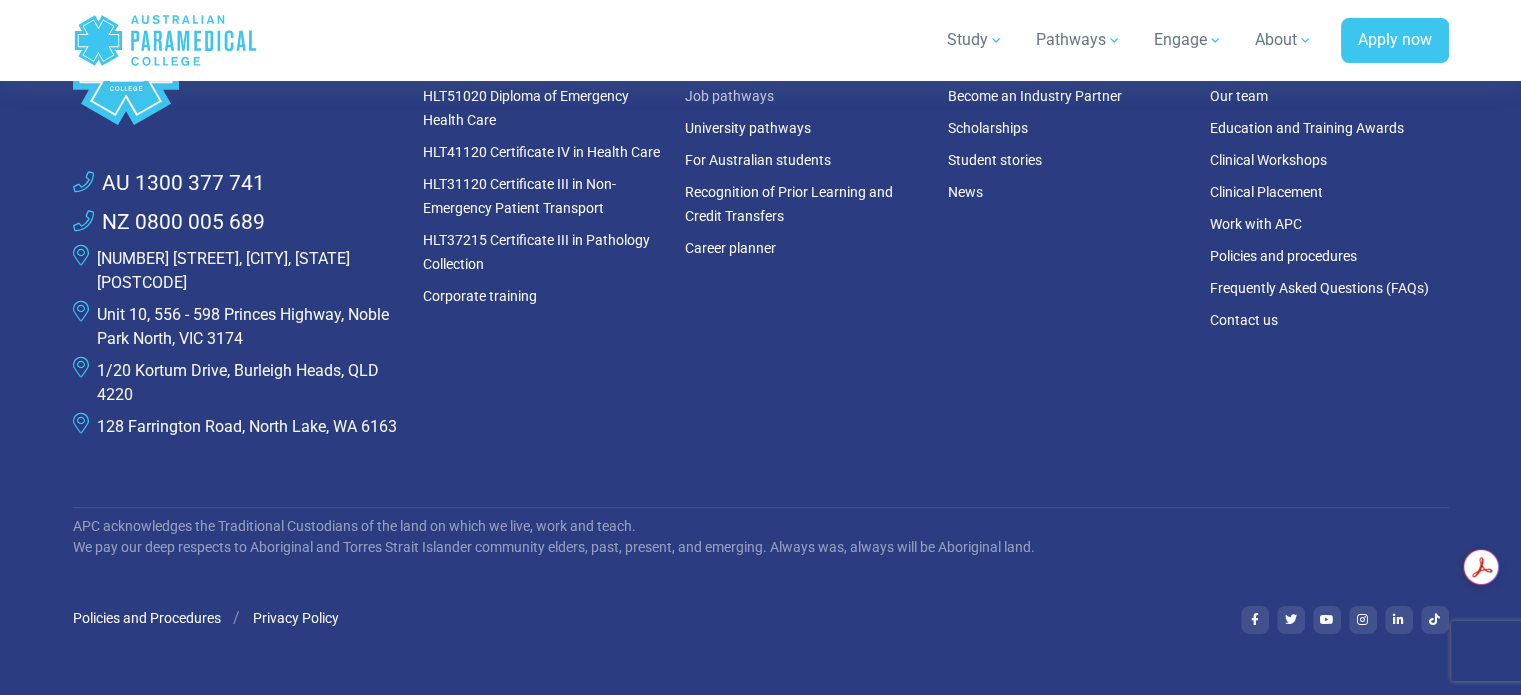 click on "Job pathways" at bounding box center [729, 96] 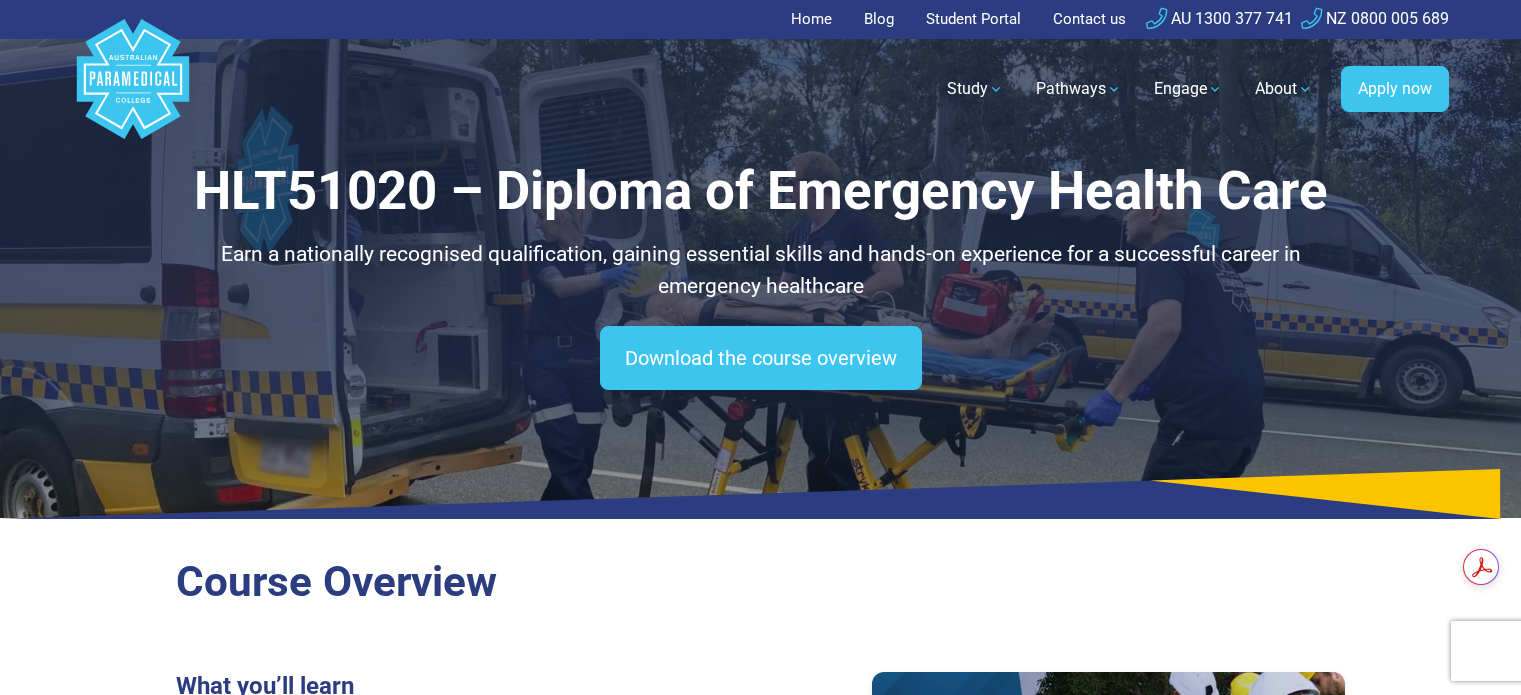 scroll, scrollTop: 0, scrollLeft: 0, axis: both 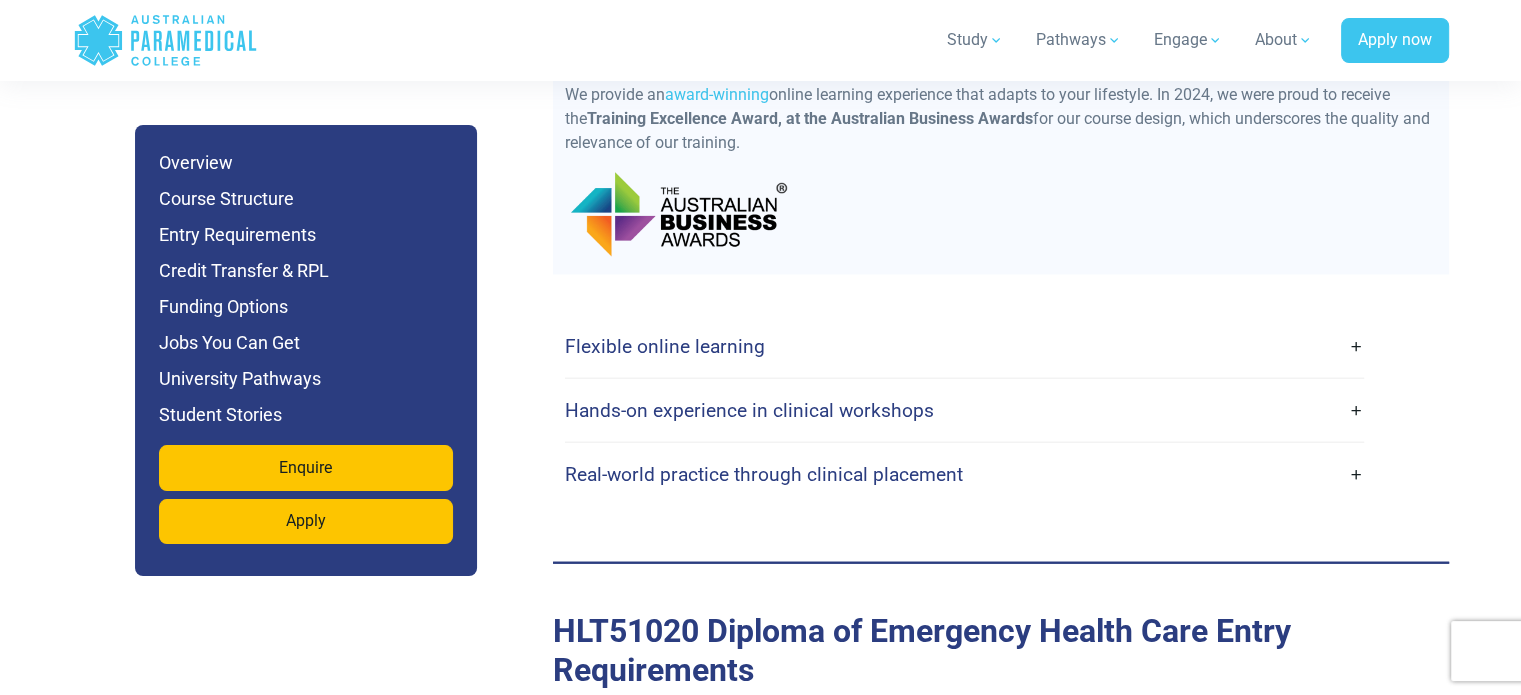 click on "Flexible online learning" at bounding box center (964, 346) 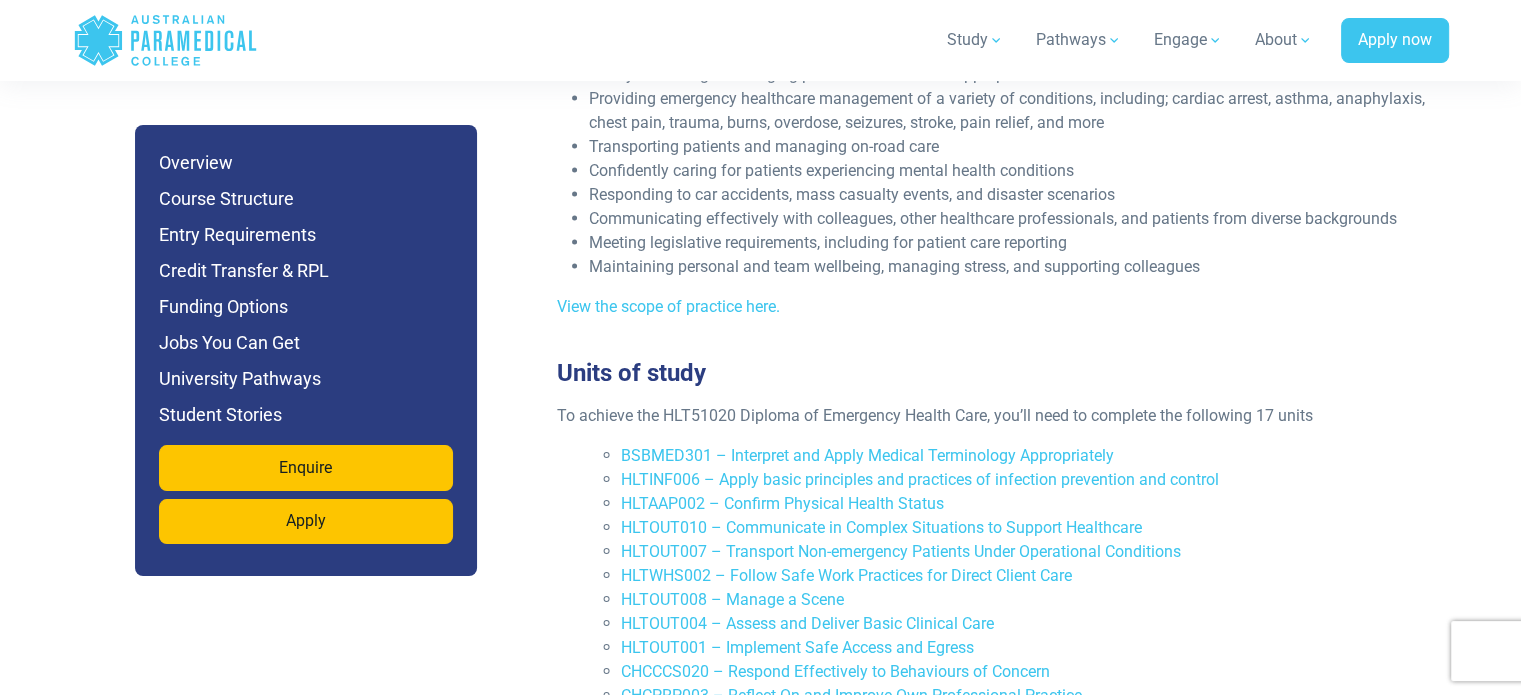 scroll, scrollTop: 0, scrollLeft: 0, axis: both 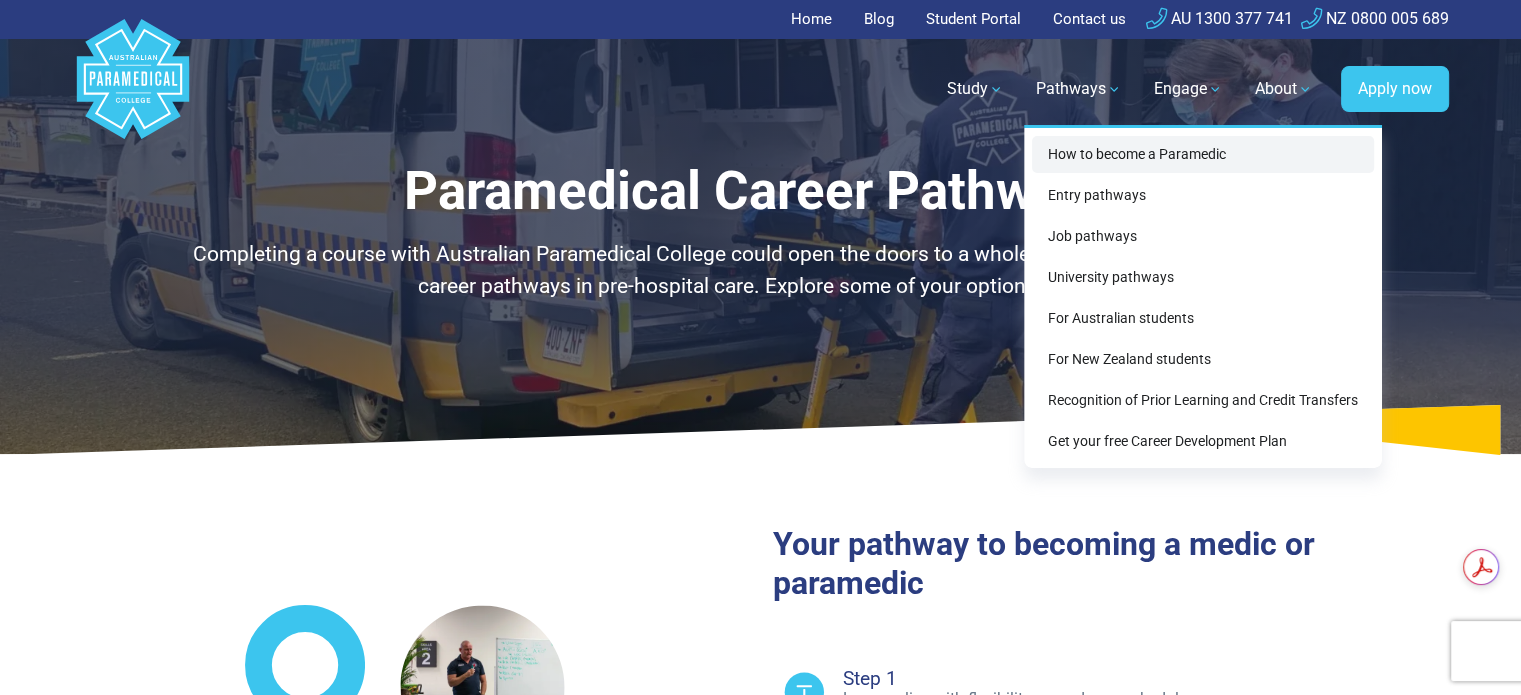click on "How to become a Paramedic" at bounding box center [1203, 154] 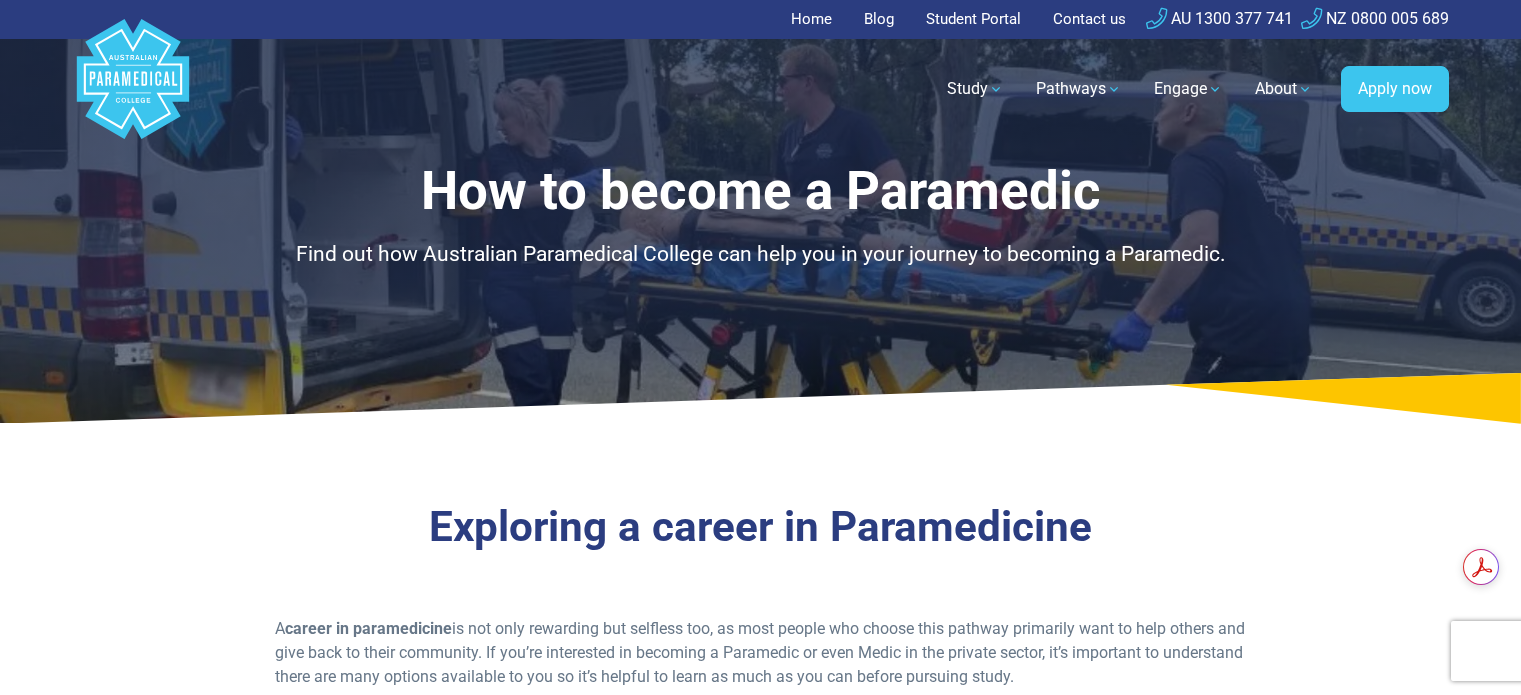 scroll, scrollTop: 0, scrollLeft: 0, axis: both 